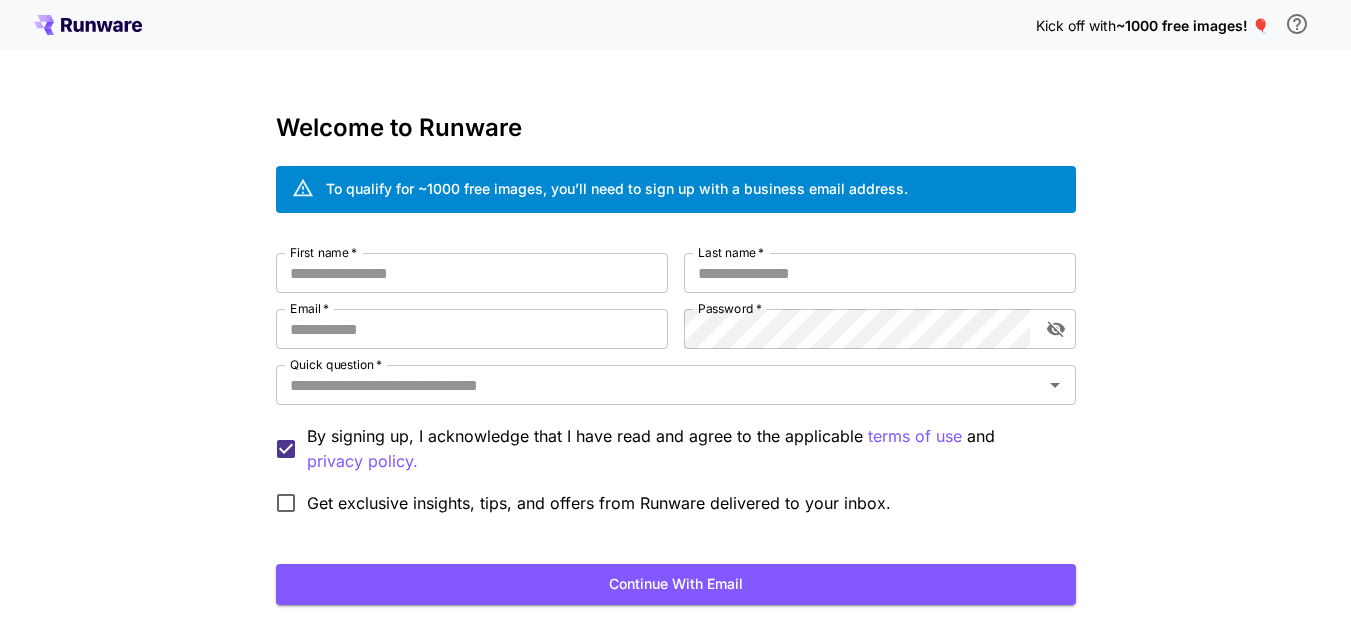 scroll, scrollTop: 0, scrollLeft: 0, axis: both 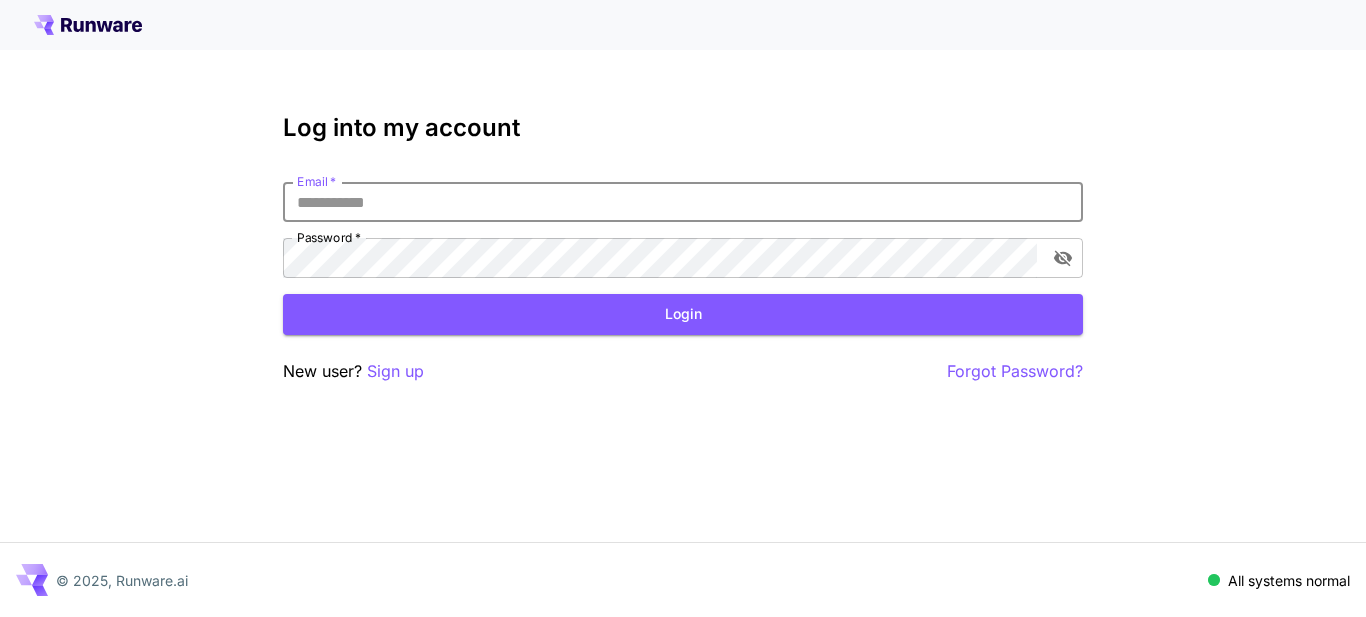 click on "Email   *" at bounding box center (683, 202) 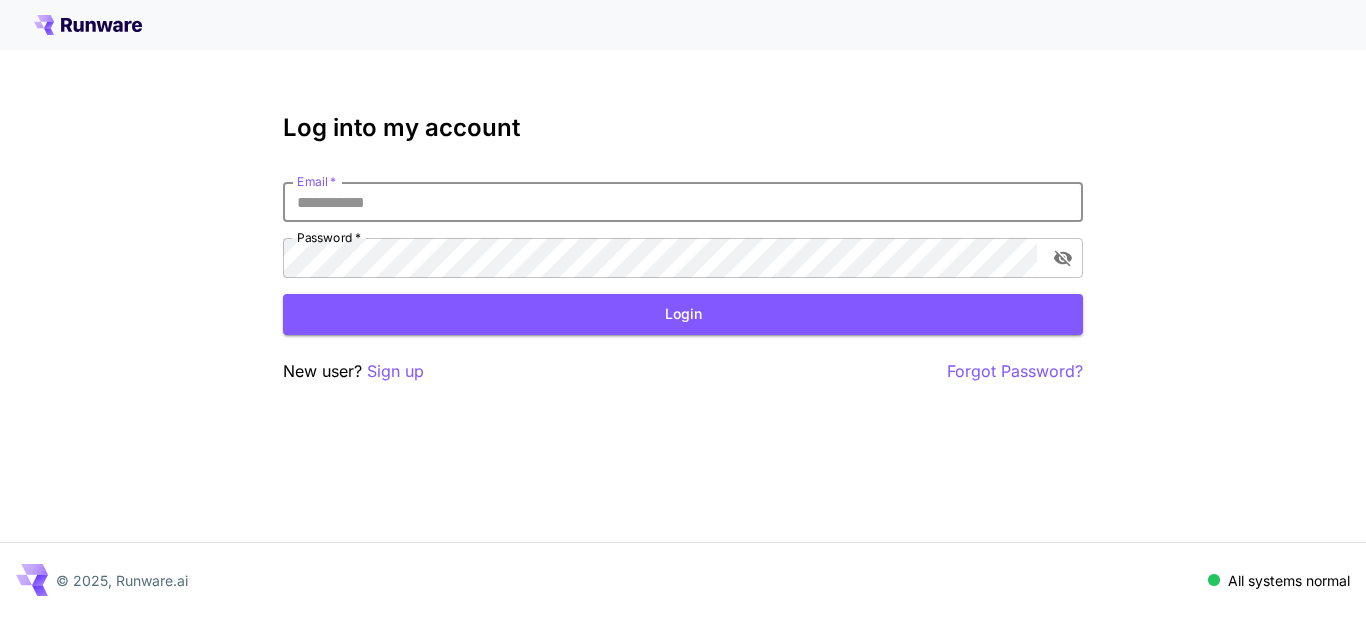 paste on "**********" 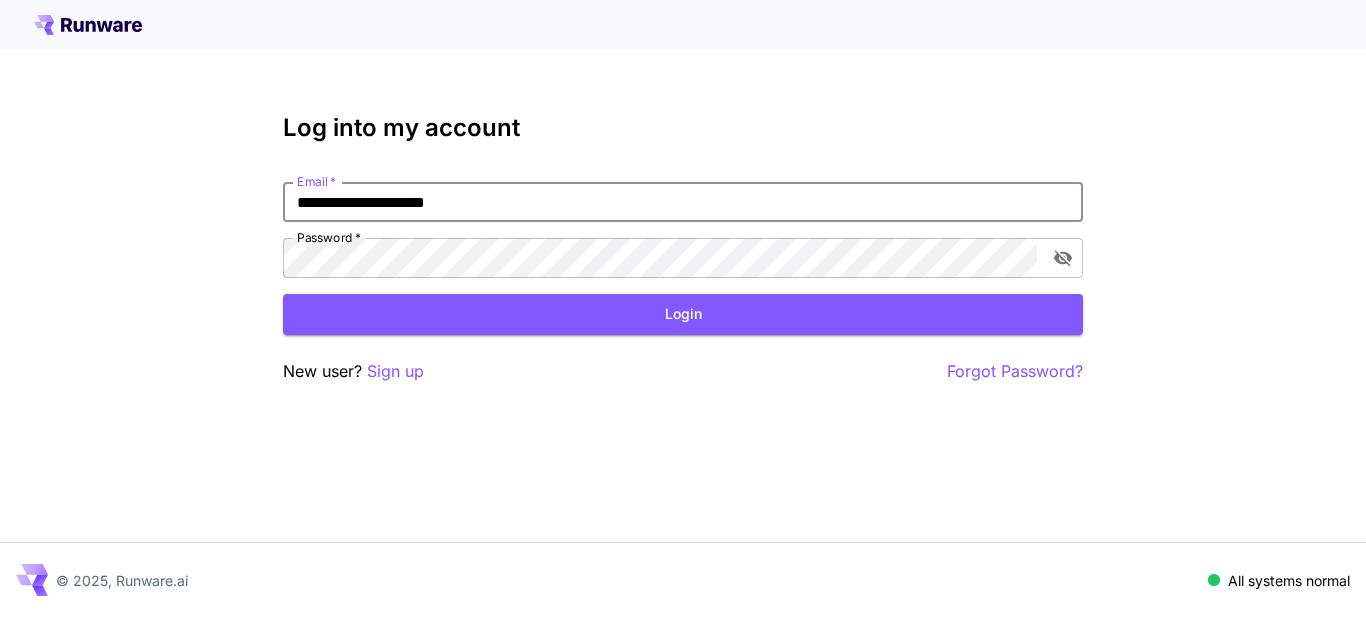 type on "**********" 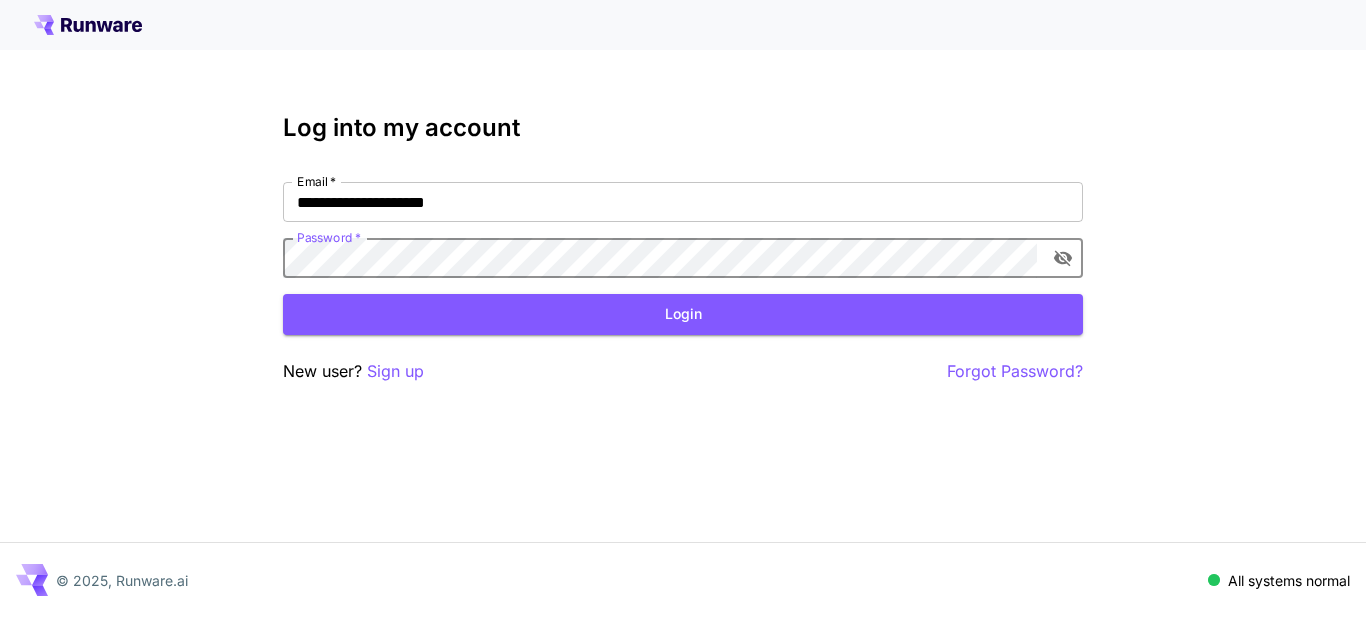 click on "**********" at bounding box center [683, 258] 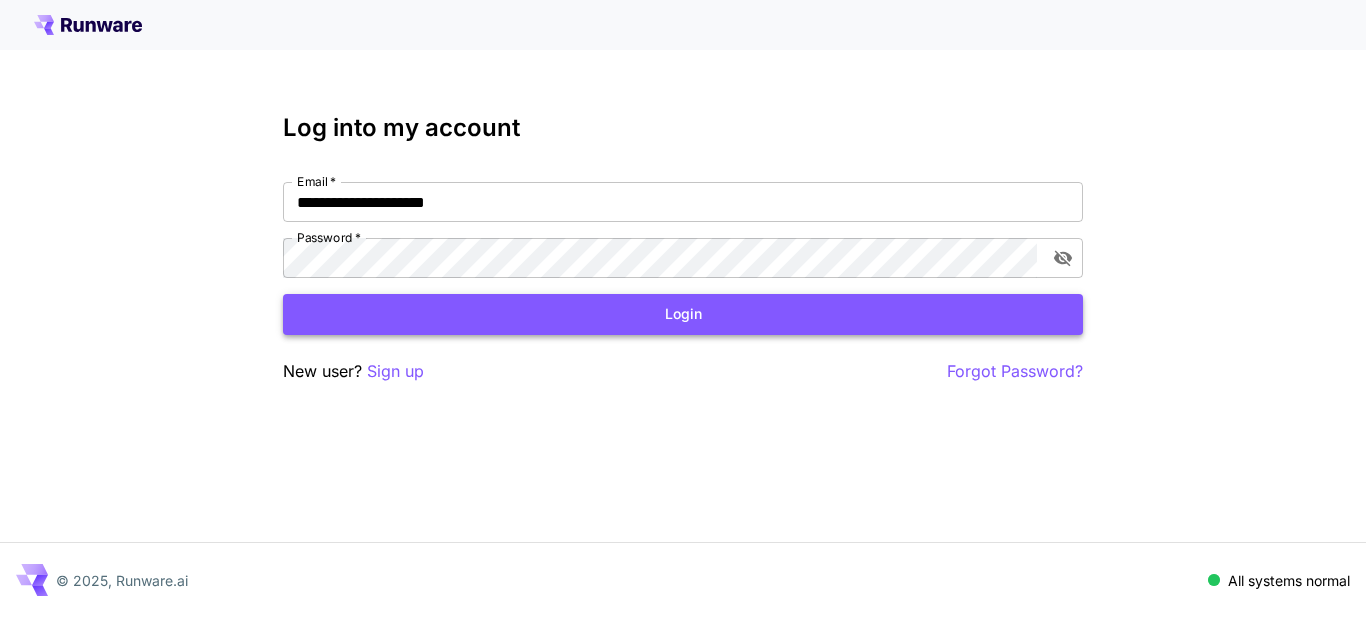 click on "Login" at bounding box center [683, 314] 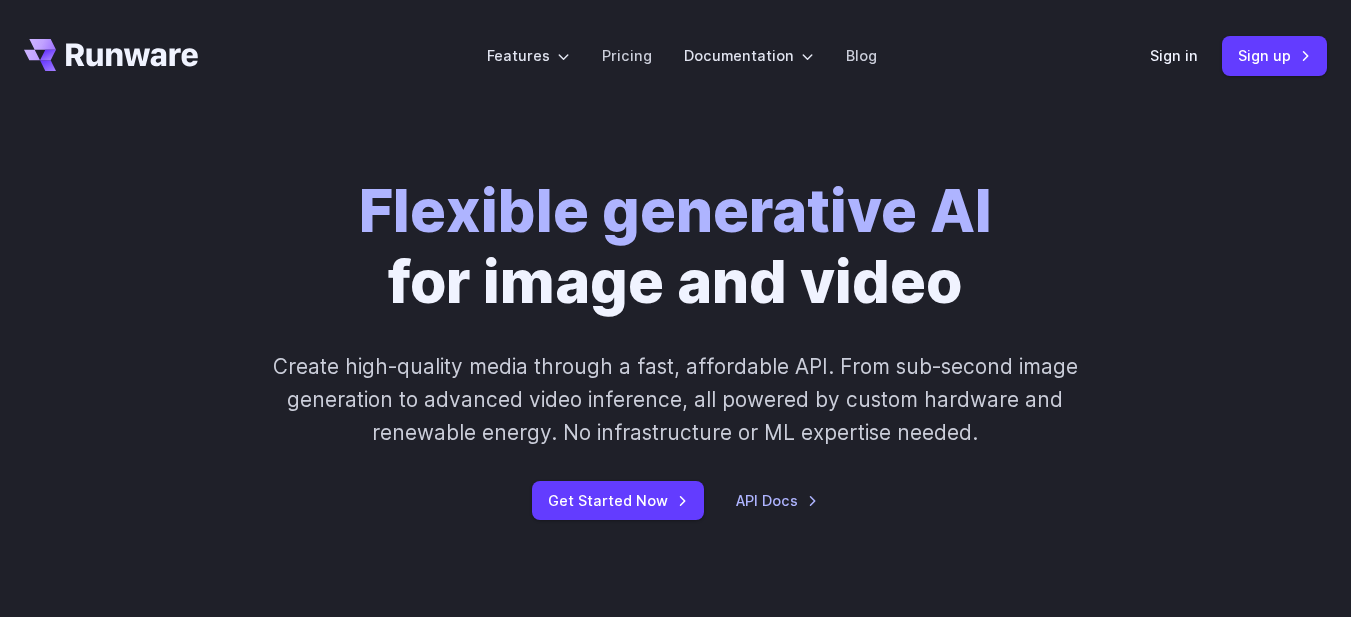 scroll, scrollTop: 0, scrollLeft: 0, axis: both 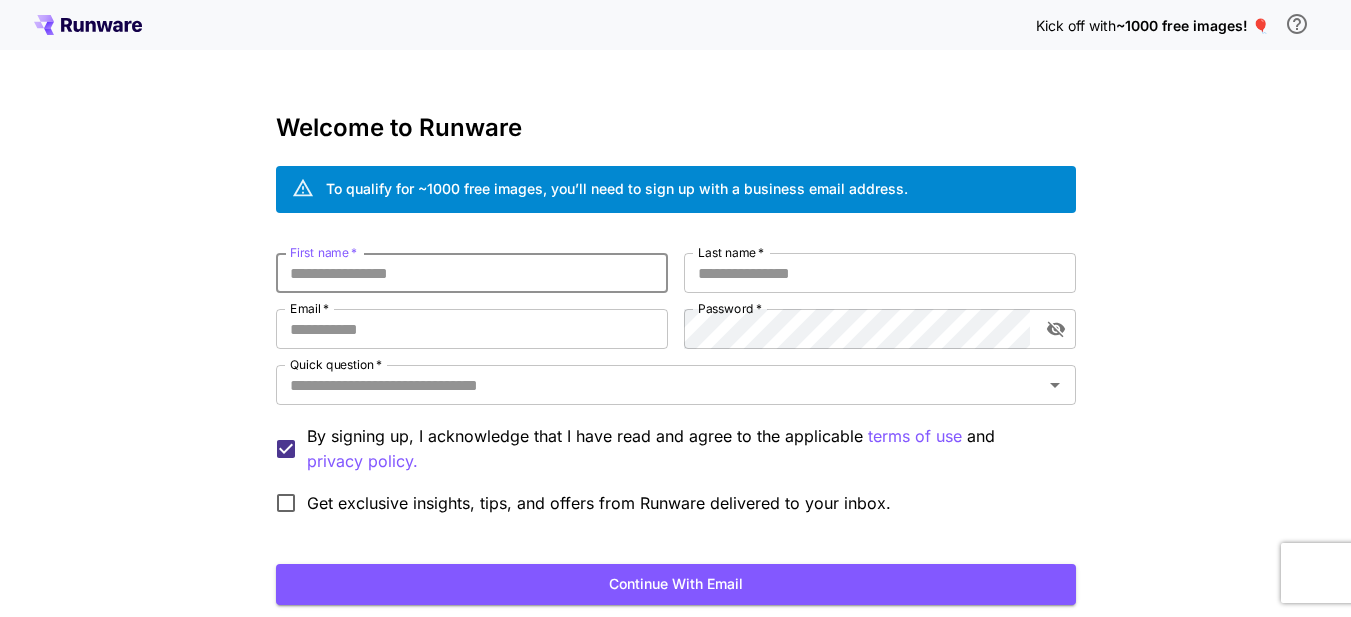 click on "First name   *" at bounding box center [472, 273] 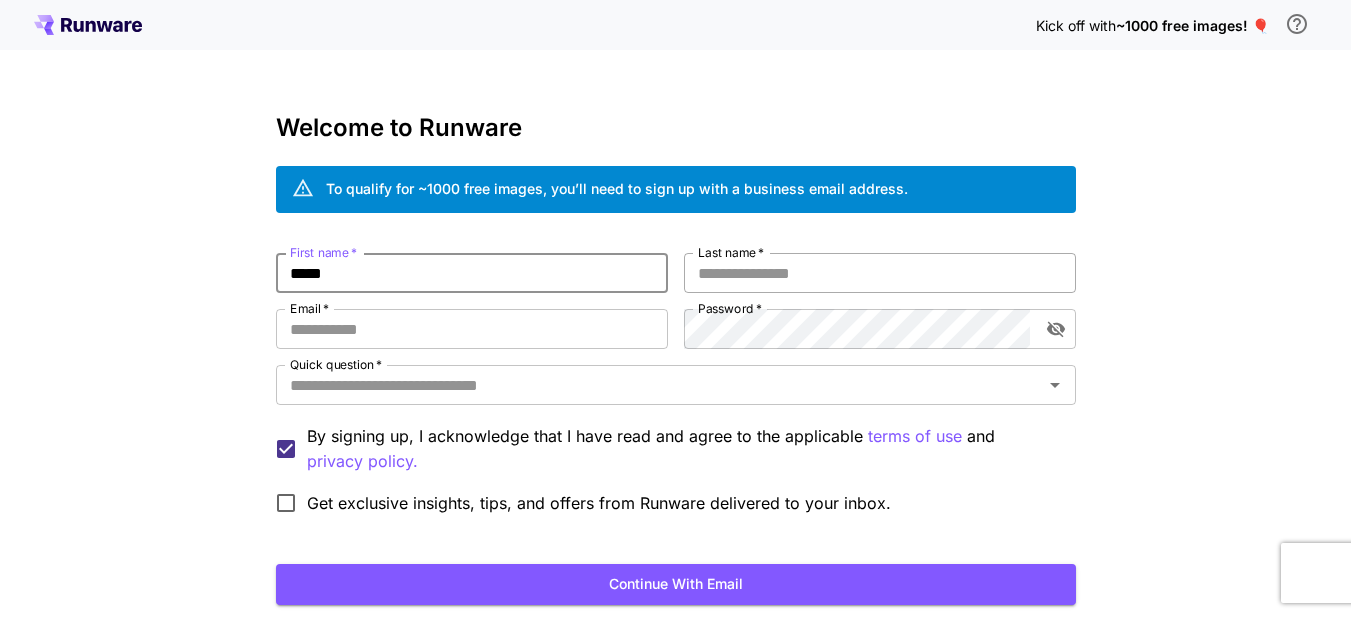 type on "*****" 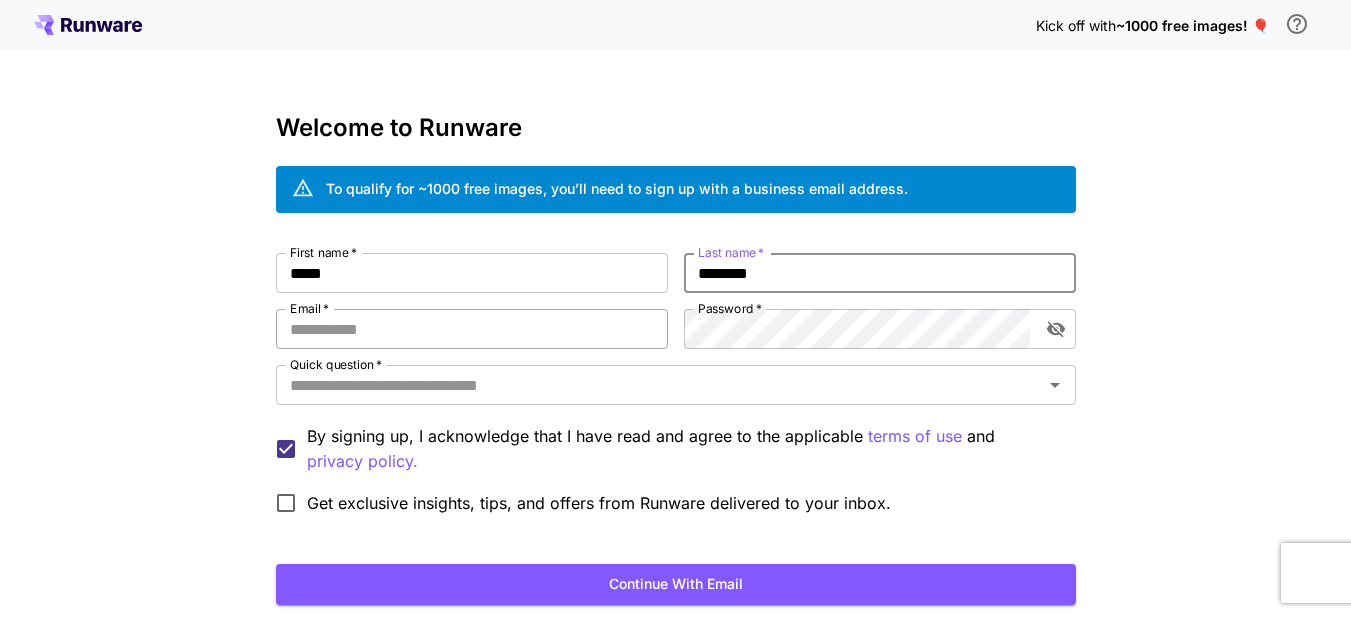type on "********" 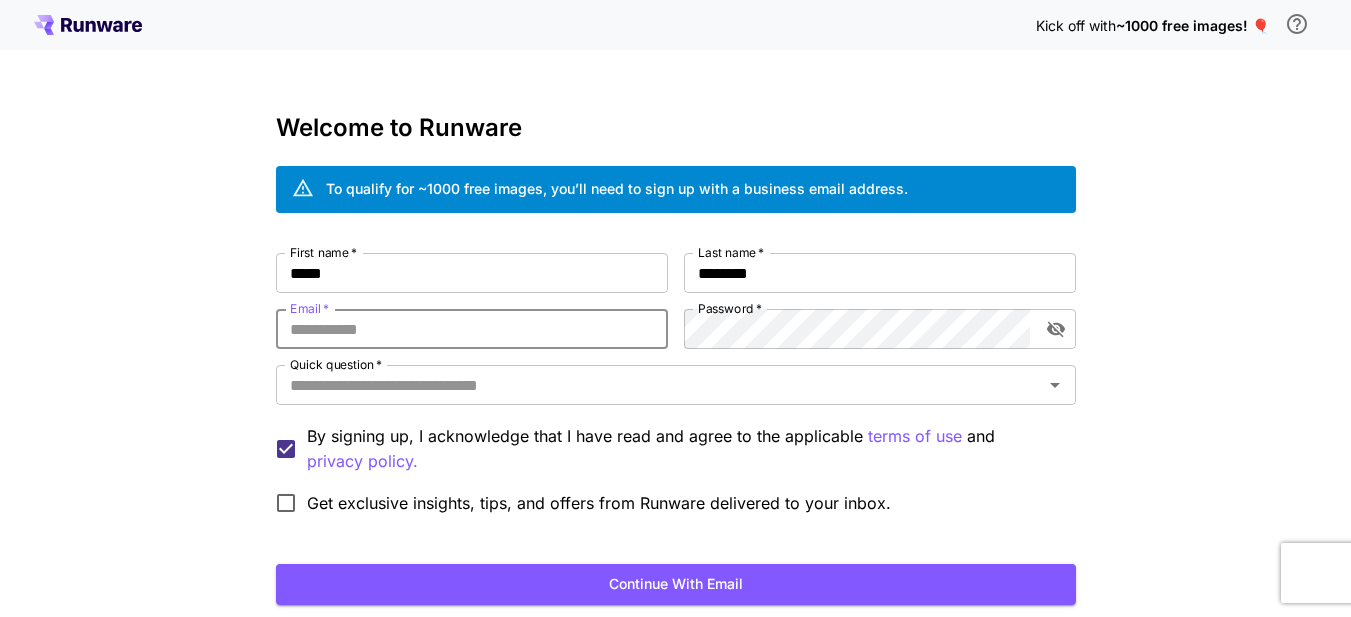 paste on "**********" 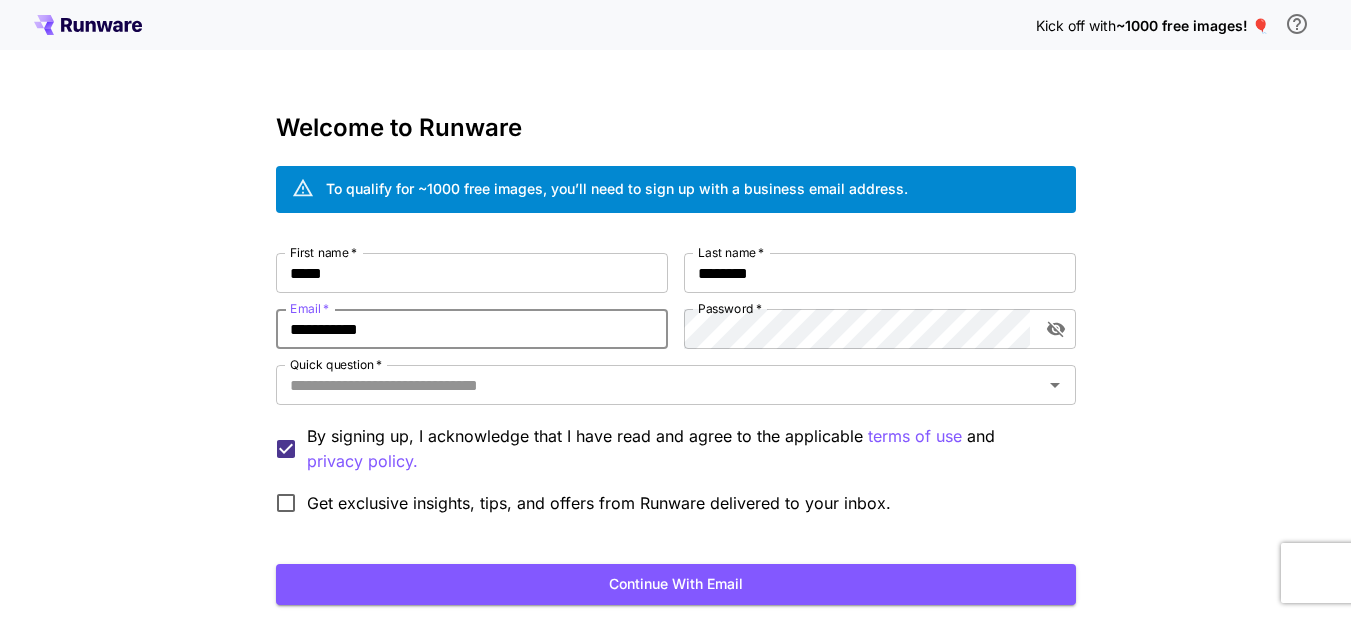 drag, startPoint x: 463, startPoint y: 324, endPoint x: 128, endPoint y: 324, distance: 335 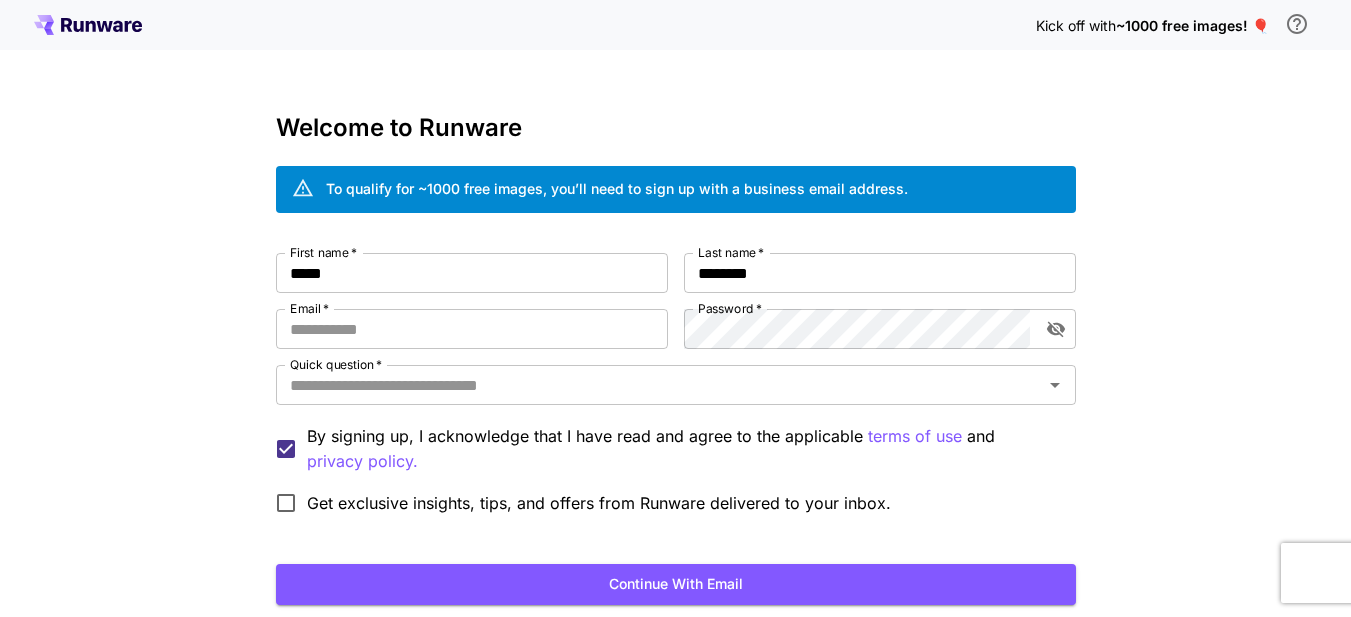 click on "Kick off with  ~1000 free images! 🎈 Welcome to Runware To qualify for ~1000 free images, you’ll need to sign up with a business email address. First name   * ***** First name   * Last name   * ******** Last name   * Email   * [EMAIL] Email   * Password   * Password   * Quick question   * Quick question   * By signing up, I acknowledge that I have read and agree to the applicable   terms of use     and   privacy policy.   Get exclusive insights, tips, and offers from Runware delivered to your inbox. Continue with email Have an account?   Sign in © 2025, Runware.ai All systems normal" at bounding box center (675, 376) 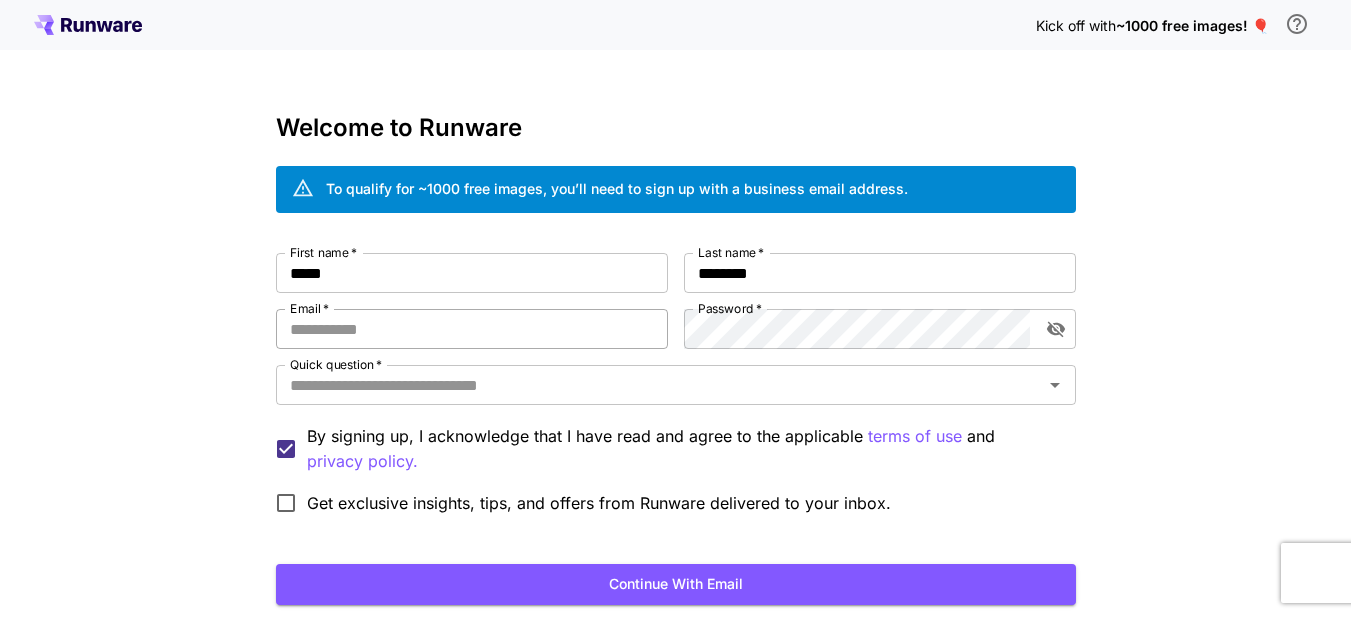 click on "Email   *" at bounding box center [472, 329] 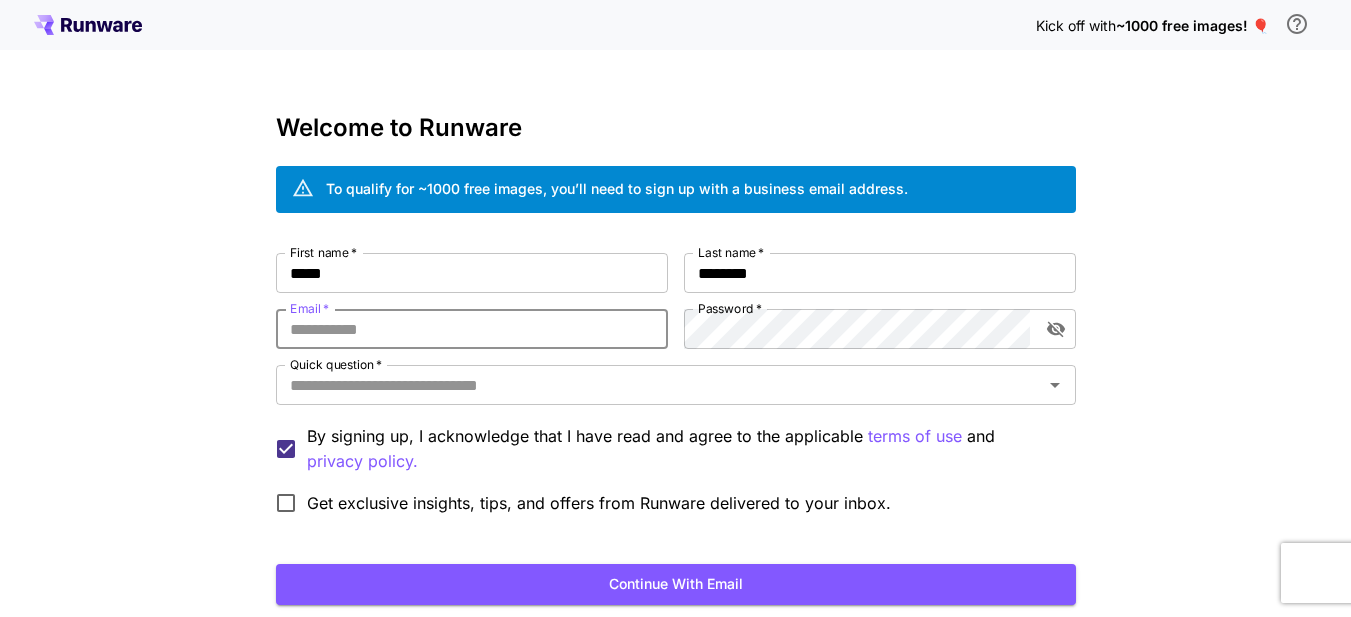 paste on "**********" 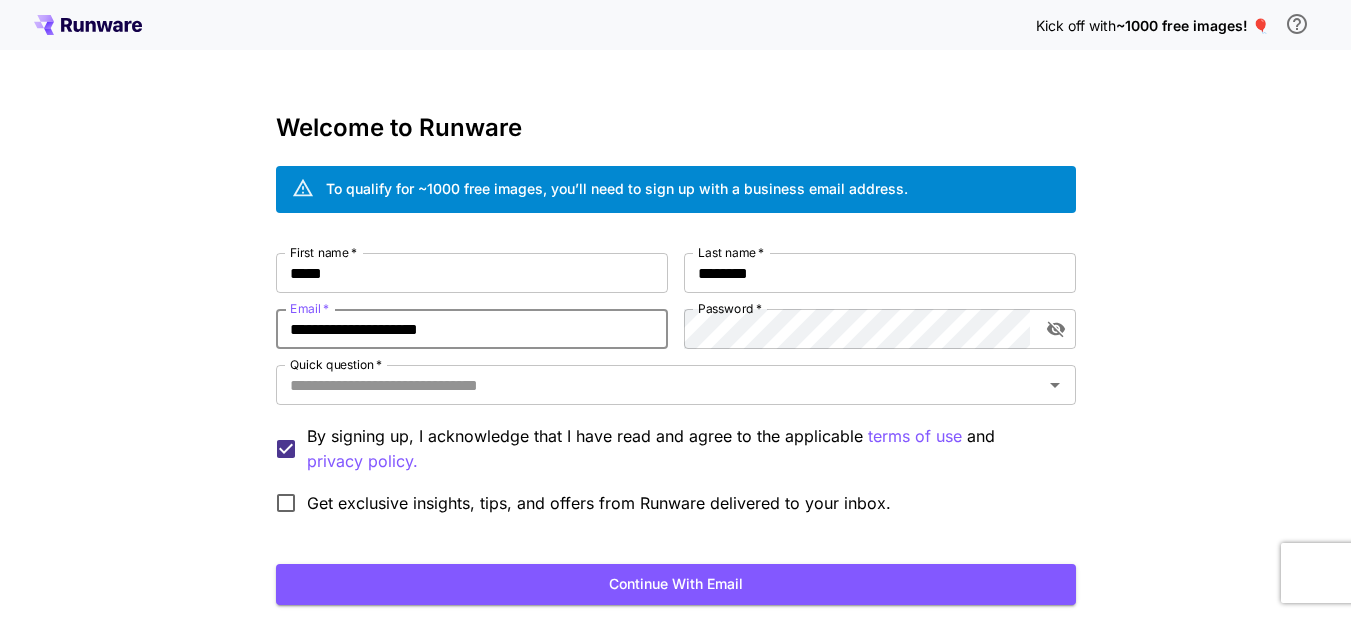 type on "**********" 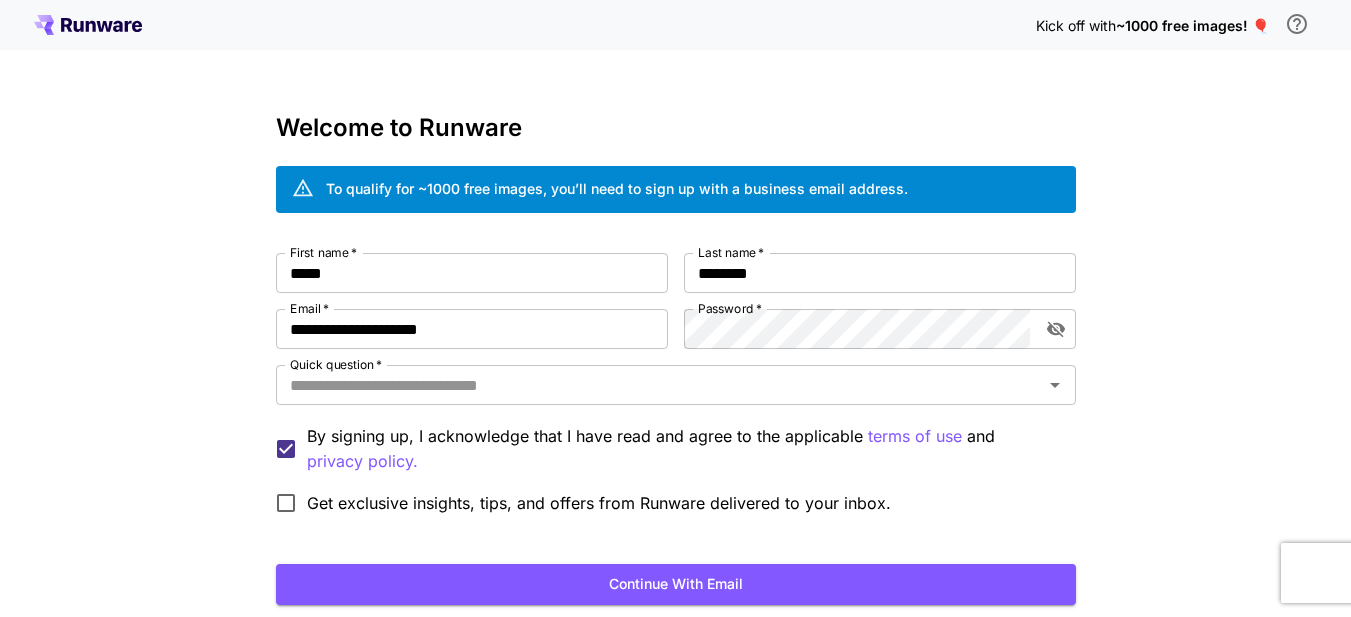 click on "Kick off with  ~1000 free images! 🎈 Welcome to Runware To qualify for ~1000 free images, you’ll need to sign up with a business email address. First name   * ***** First name   * Last name   * ******** Last name   * Email   * [EMAIL] Email   * Password   * Password   * Quick question   * Quick question   * By signing up, I acknowledge that I have read and agree to the applicable   terms of use     and   privacy policy.   Get exclusive insights, tips, and offers from Runware delivered to your inbox. Continue with email Have an account?   Sign in © 2025, Runware.ai All systems normal" at bounding box center [675, 376] 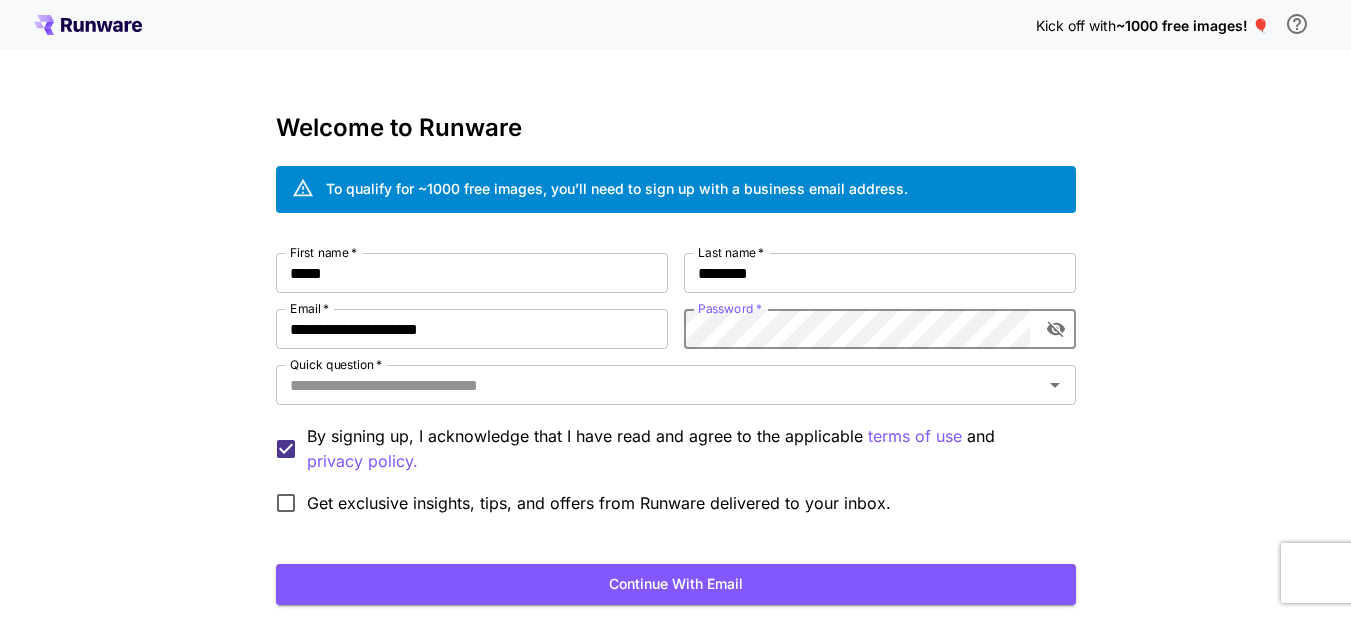 click 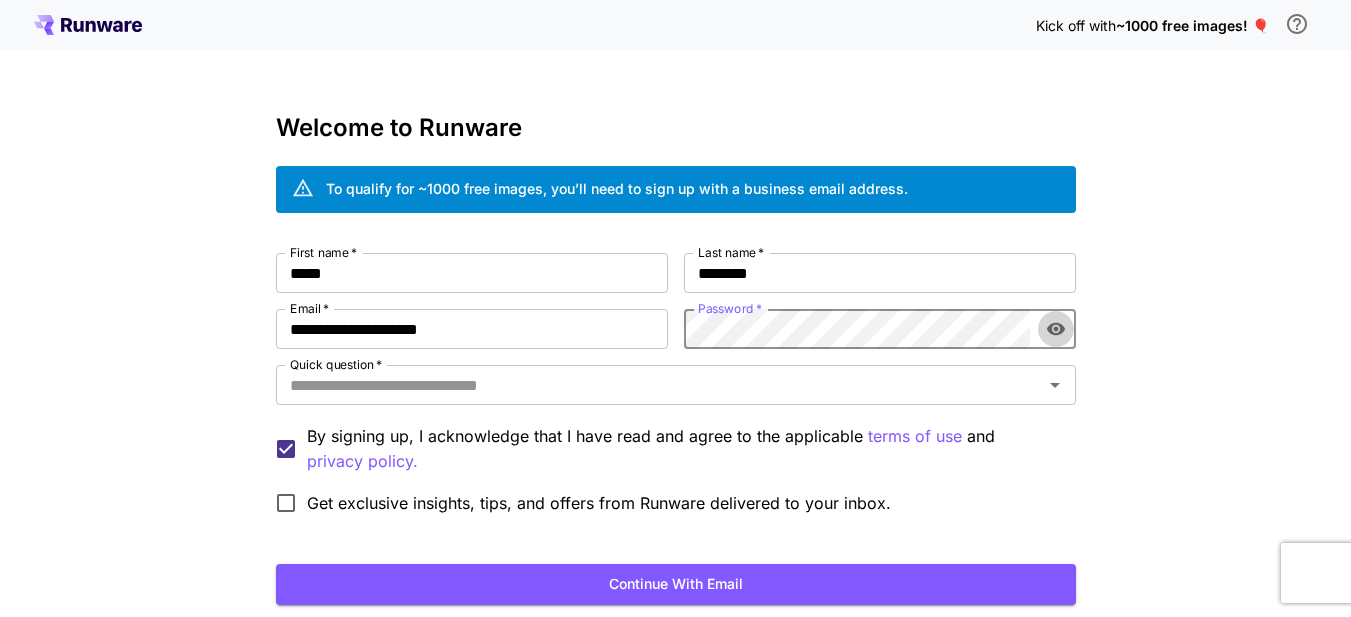 click 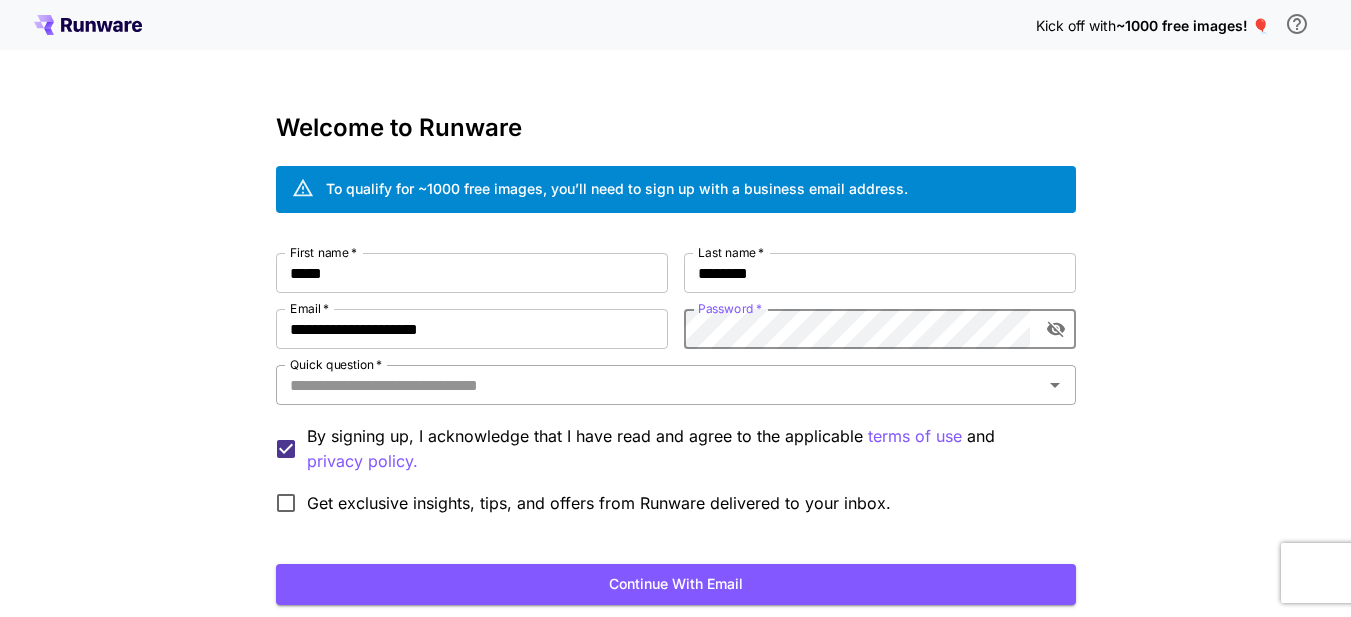click 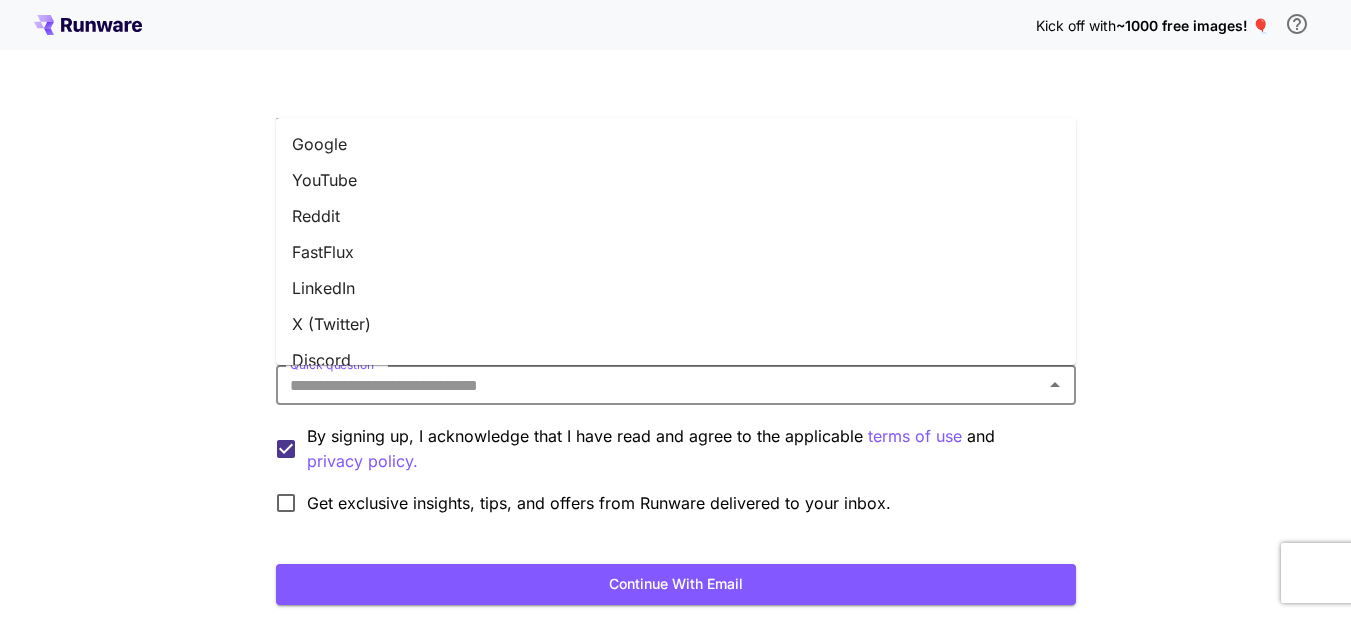 click 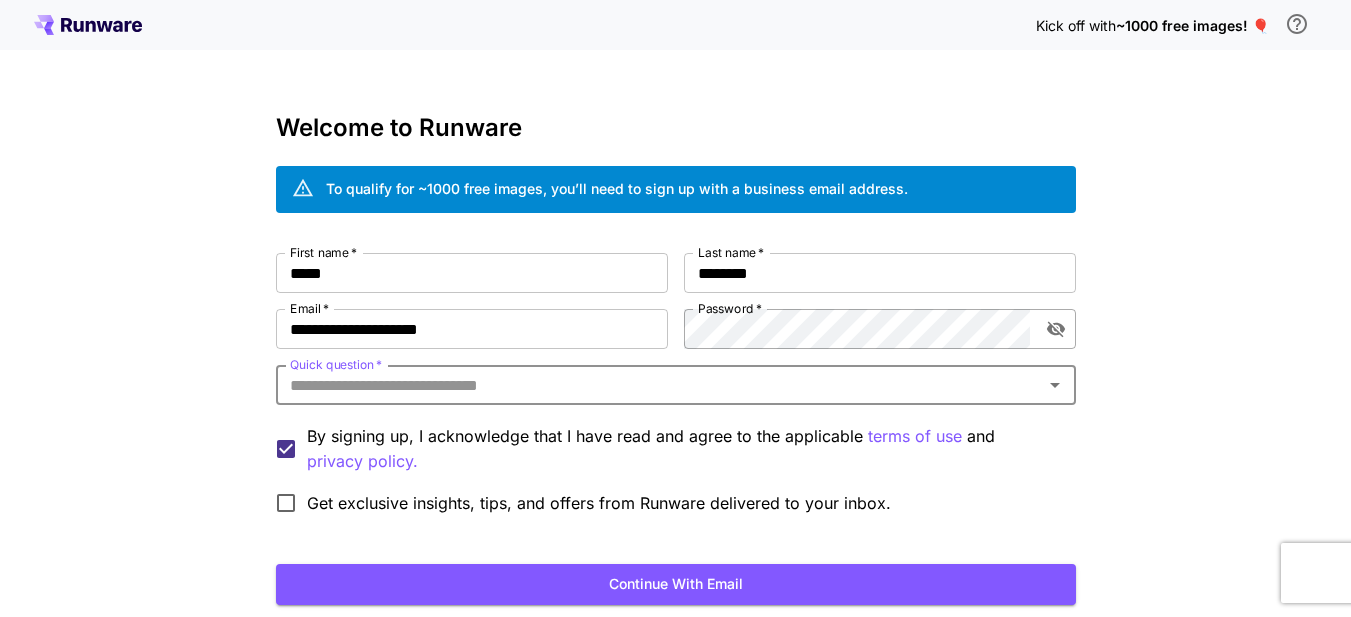 click 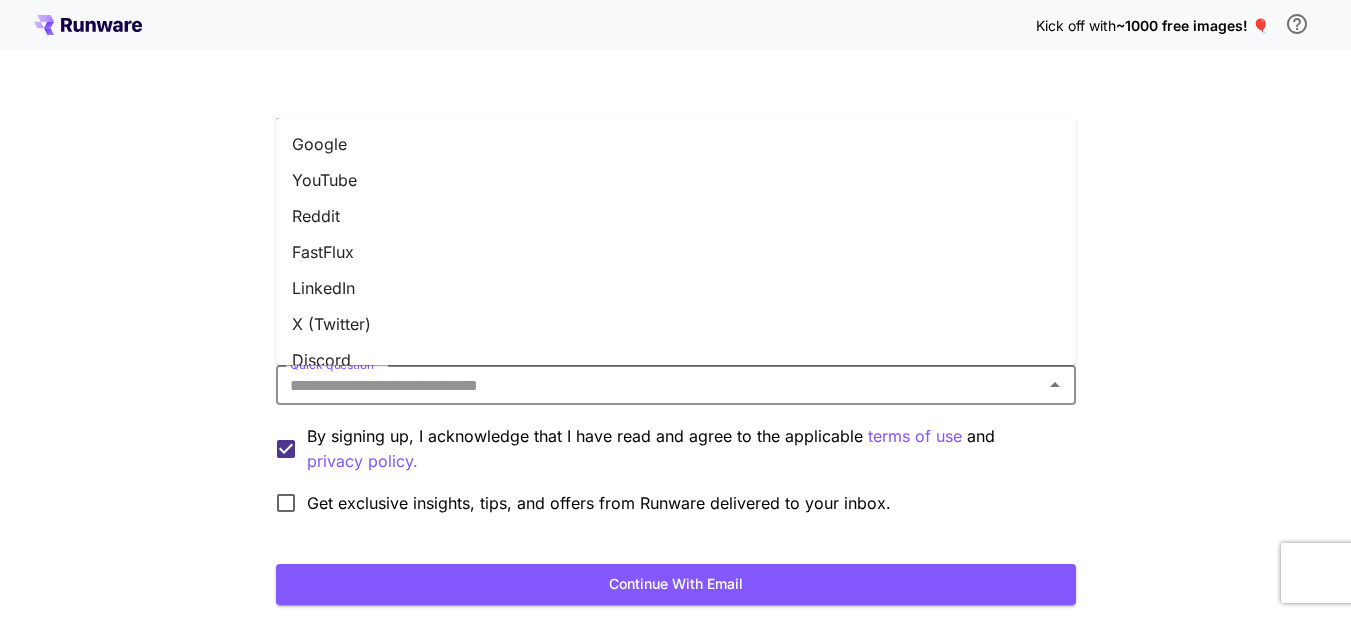 click on "YouTube" at bounding box center (676, 180) 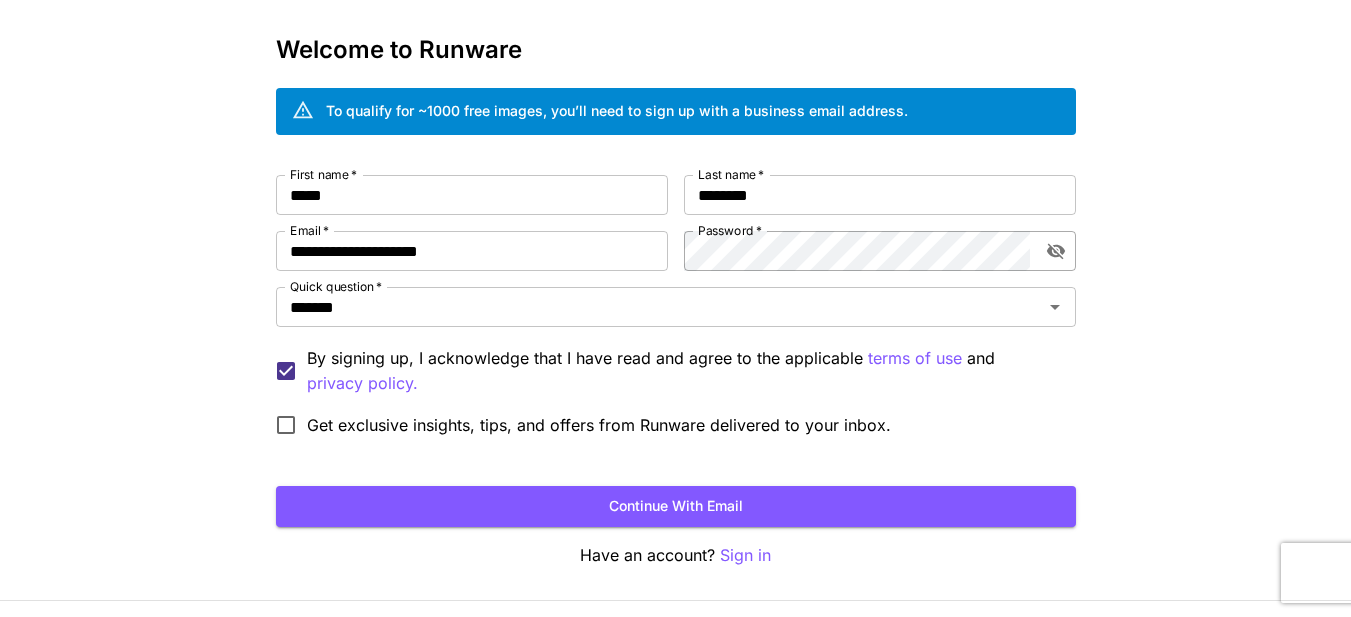 scroll, scrollTop: 100, scrollLeft: 0, axis: vertical 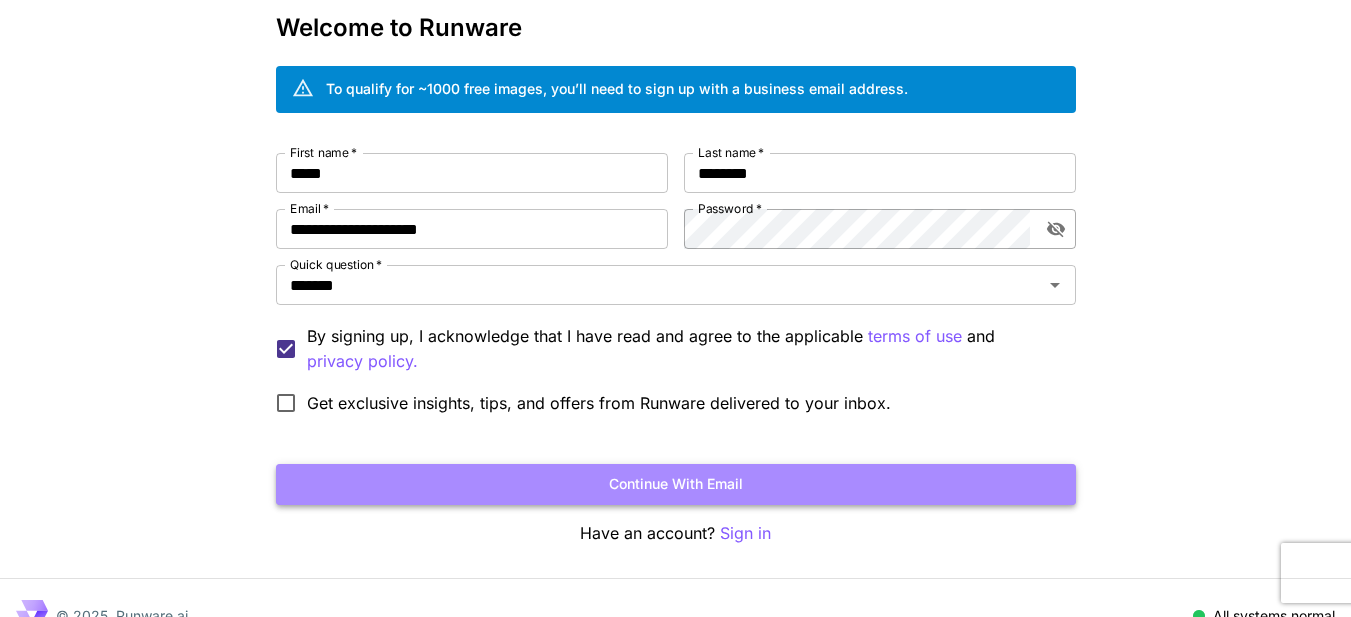 click on "Continue with email" at bounding box center (676, 484) 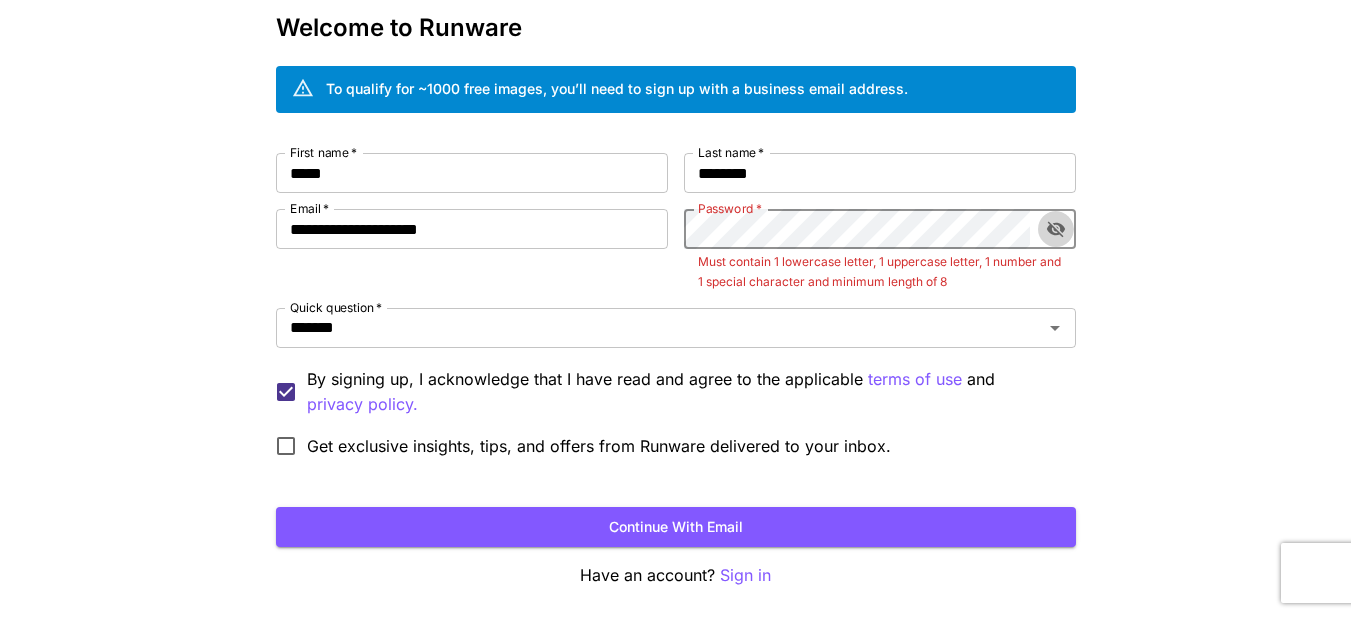 click 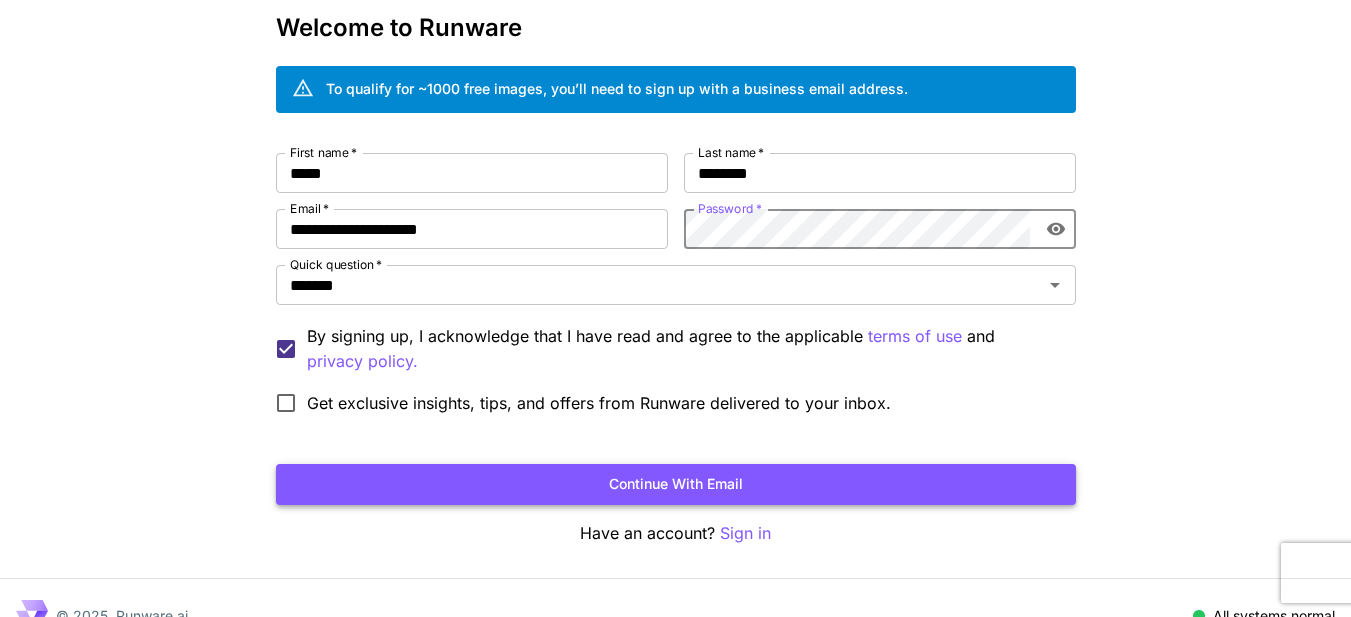 click on "First name   * ***** First name   * Last name   * ******** Last name   * Email   * [EMAIL] Email   * Password   * Password   * Quick question   * ******* Quick question   * By signing up, I acknowledge that I have read and agree to the applicable   terms of use     and   privacy policy.   Get exclusive insights, tips, and offers from Runware delivered to your inbox. Continue with email" at bounding box center (676, 329) 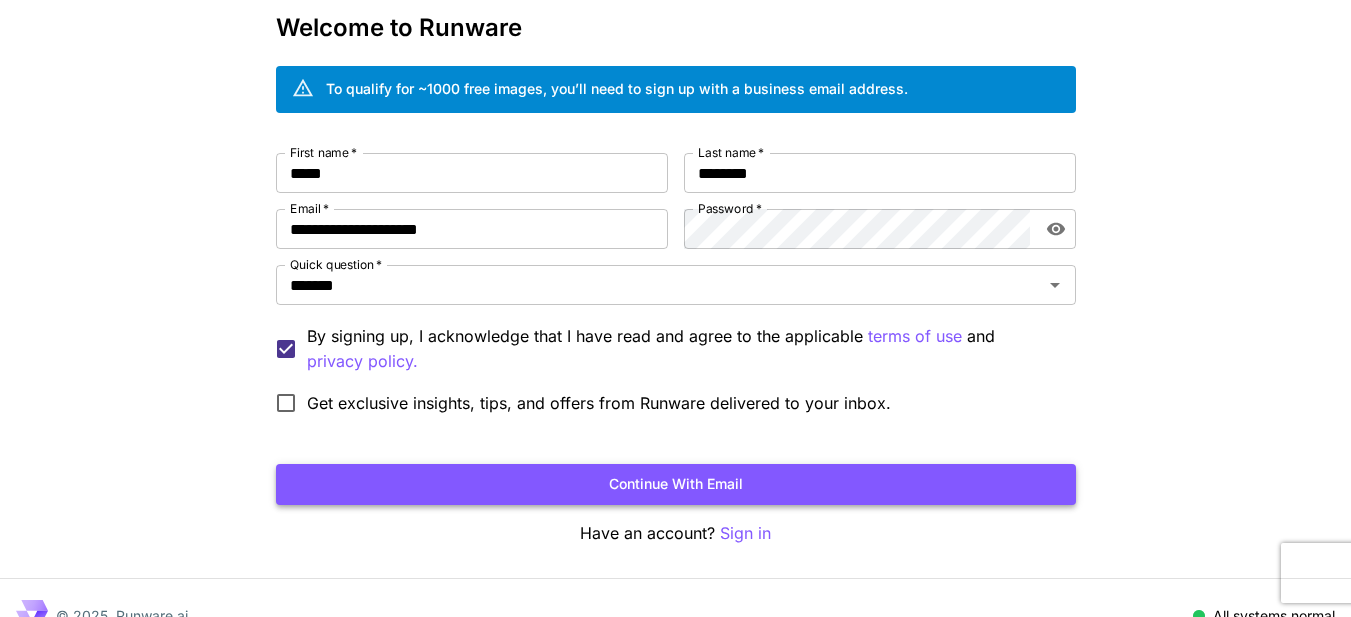 click on "Continue with email" at bounding box center [676, 484] 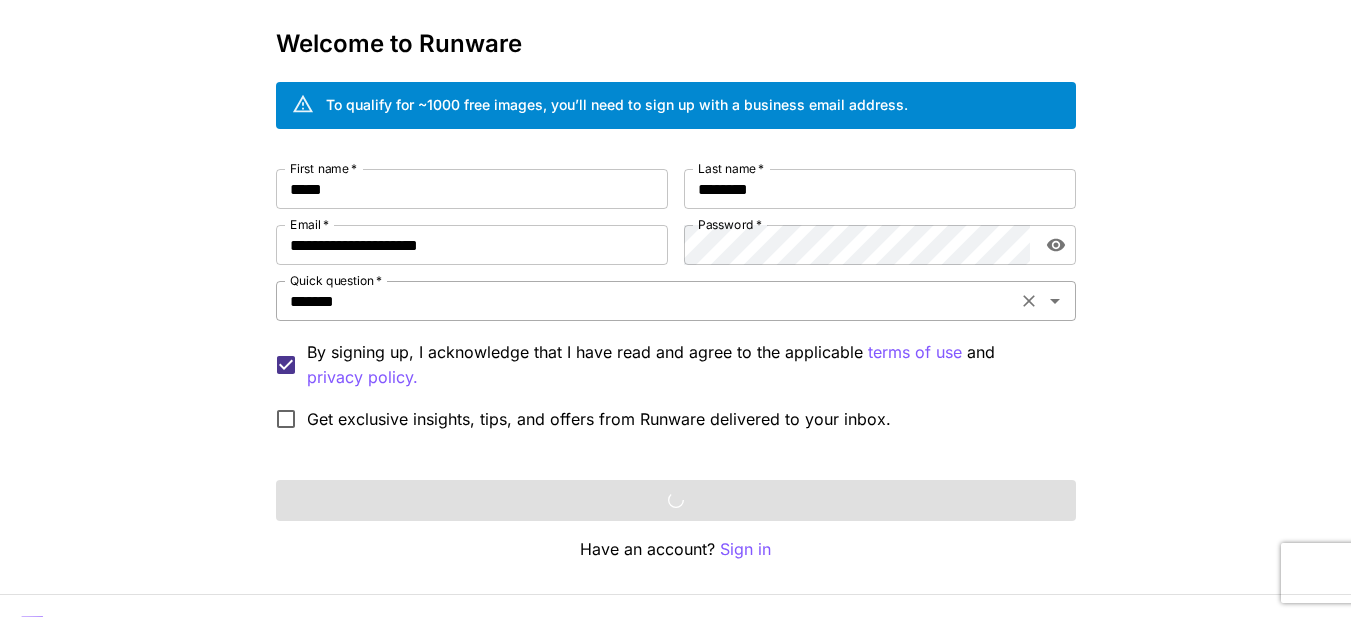 scroll, scrollTop: 136, scrollLeft: 0, axis: vertical 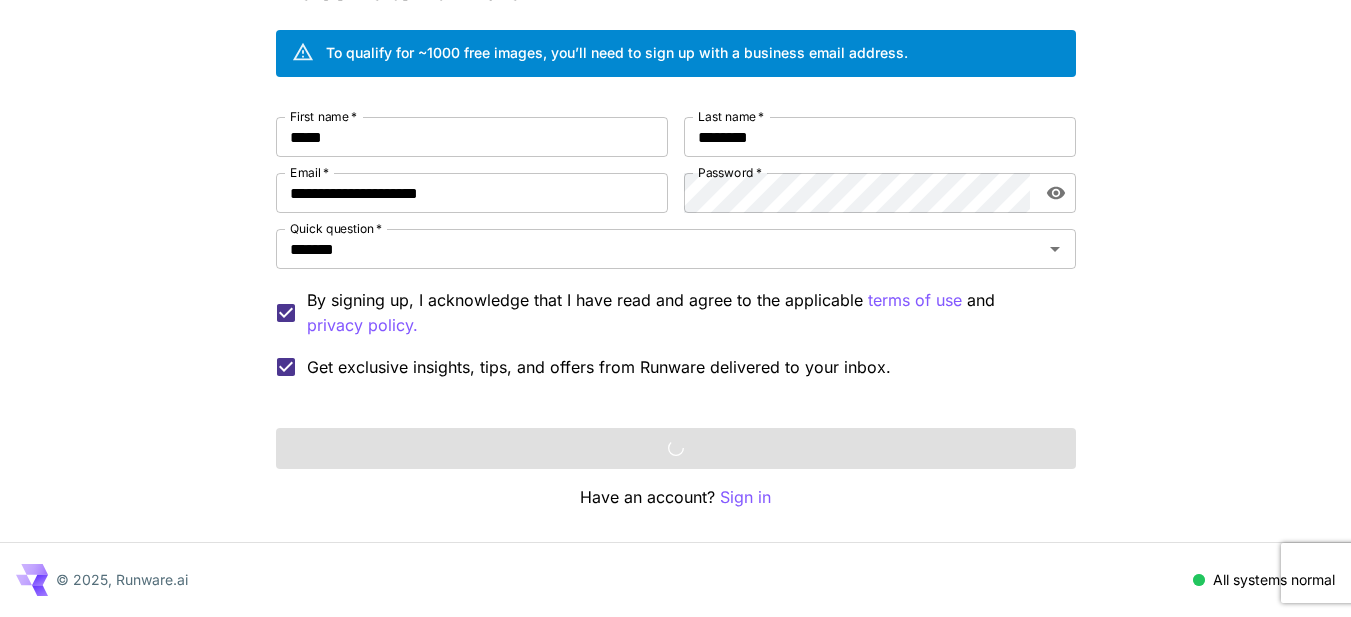 click on "Continue with email" at bounding box center (676, 448) 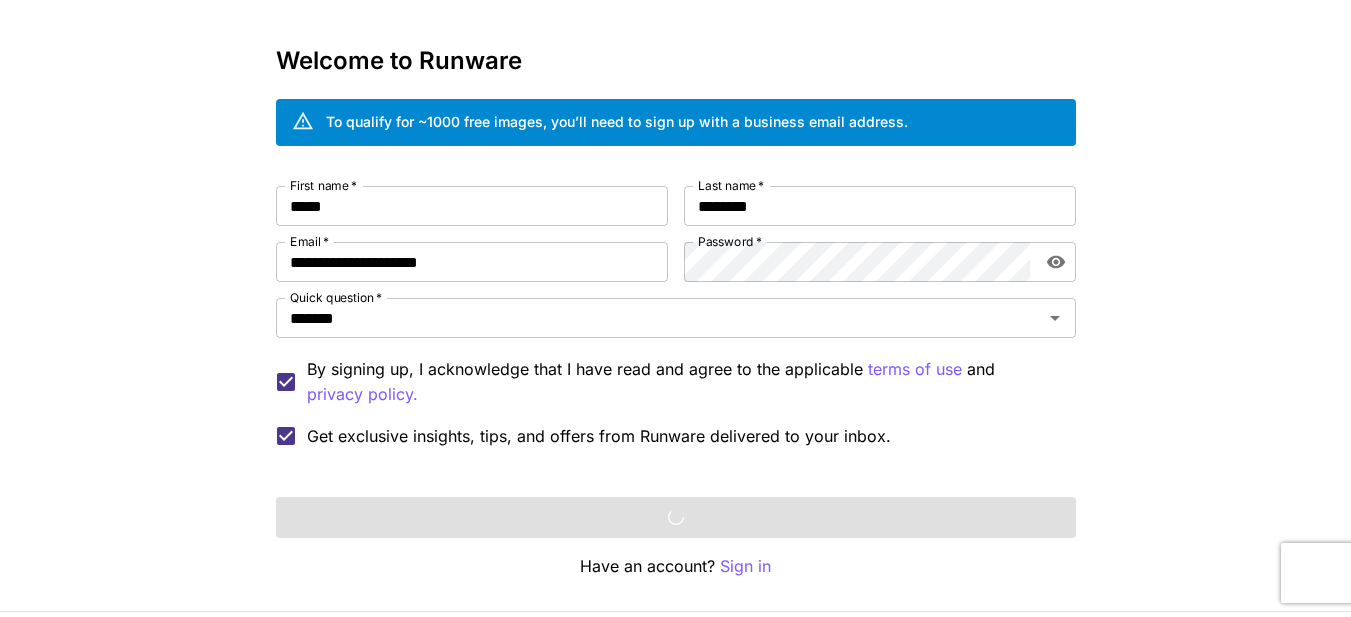 scroll, scrollTop: 136, scrollLeft: 0, axis: vertical 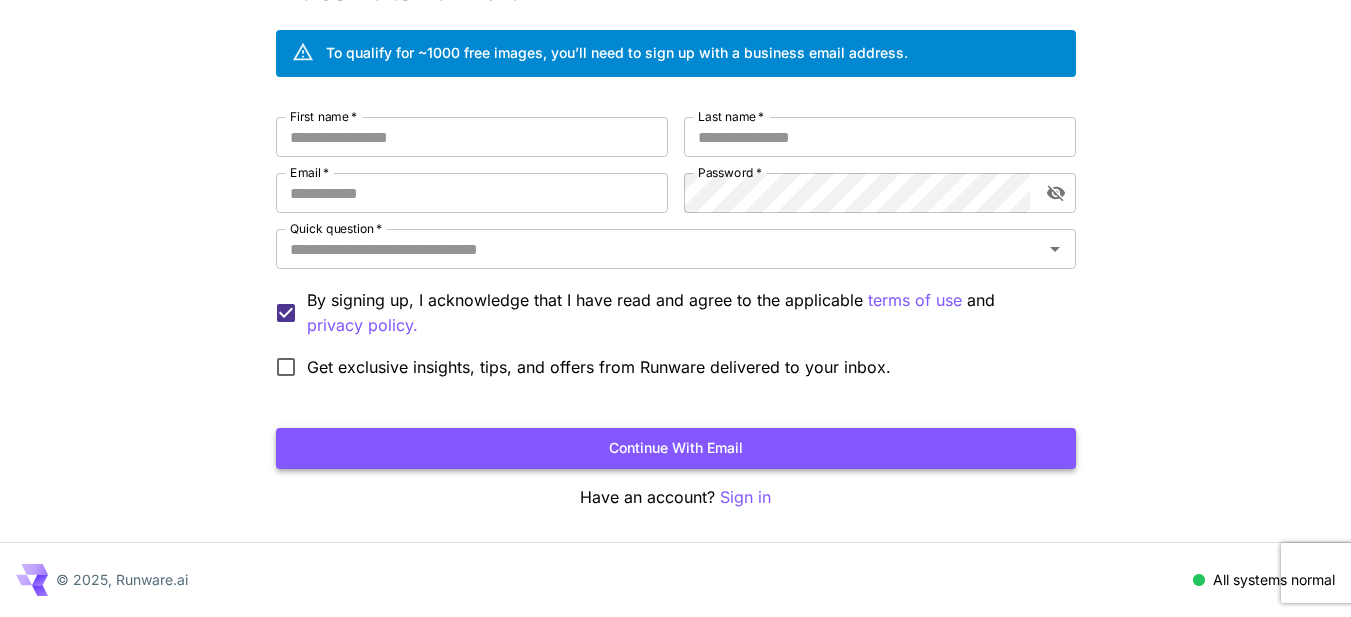 click on "Continue with email" at bounding box center [676, 448] 